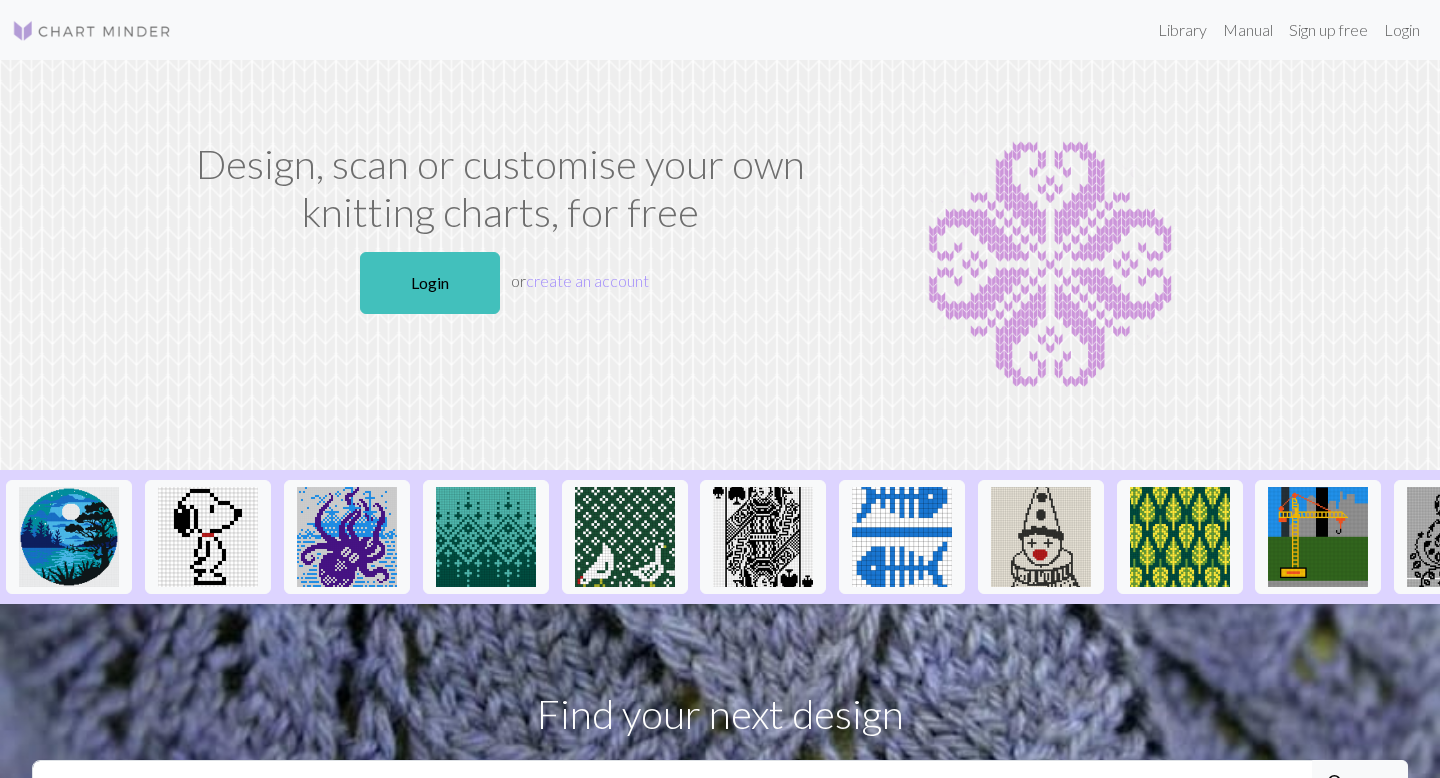 scroll, scrollTop: 0, scrollLeft: 0, axis: both 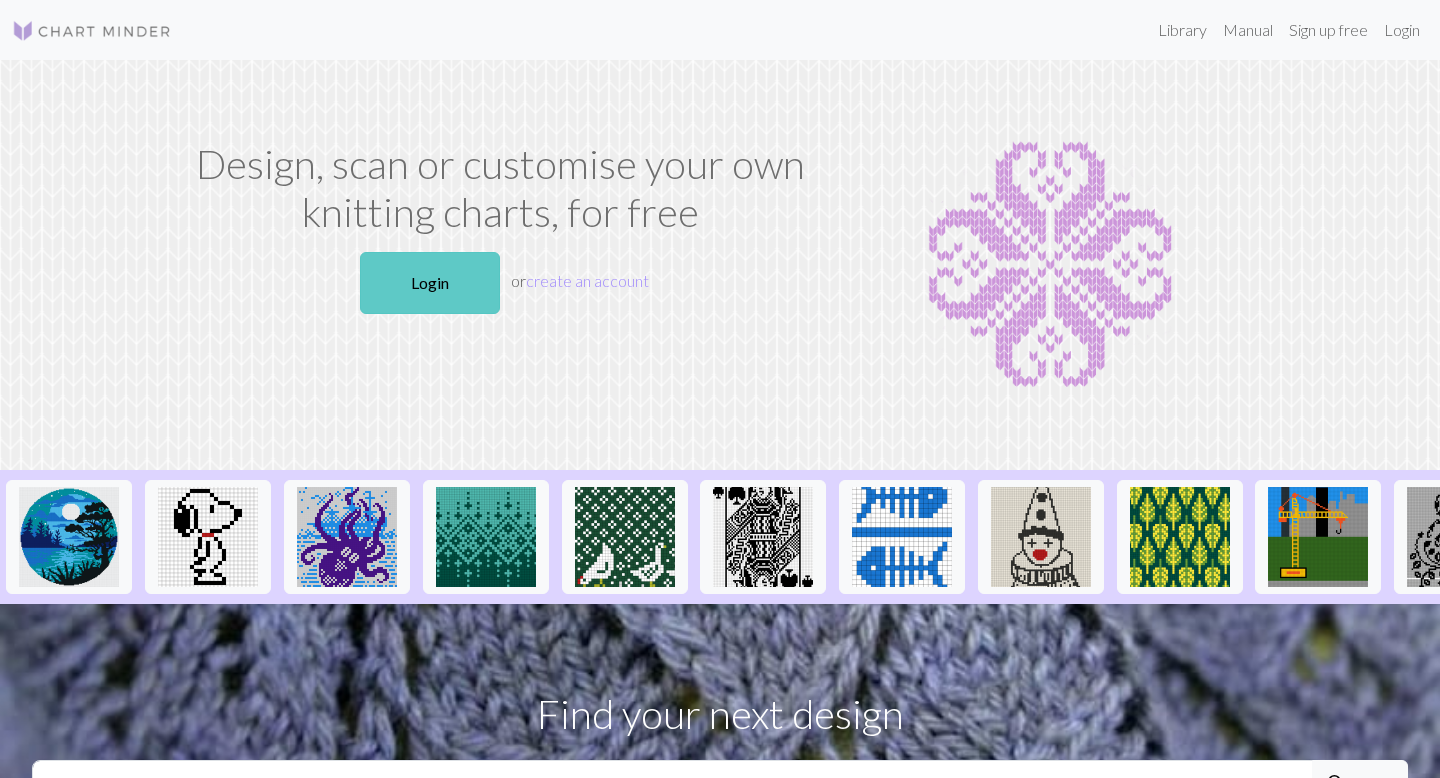 click on "Login" at bounding box center (430, 283) 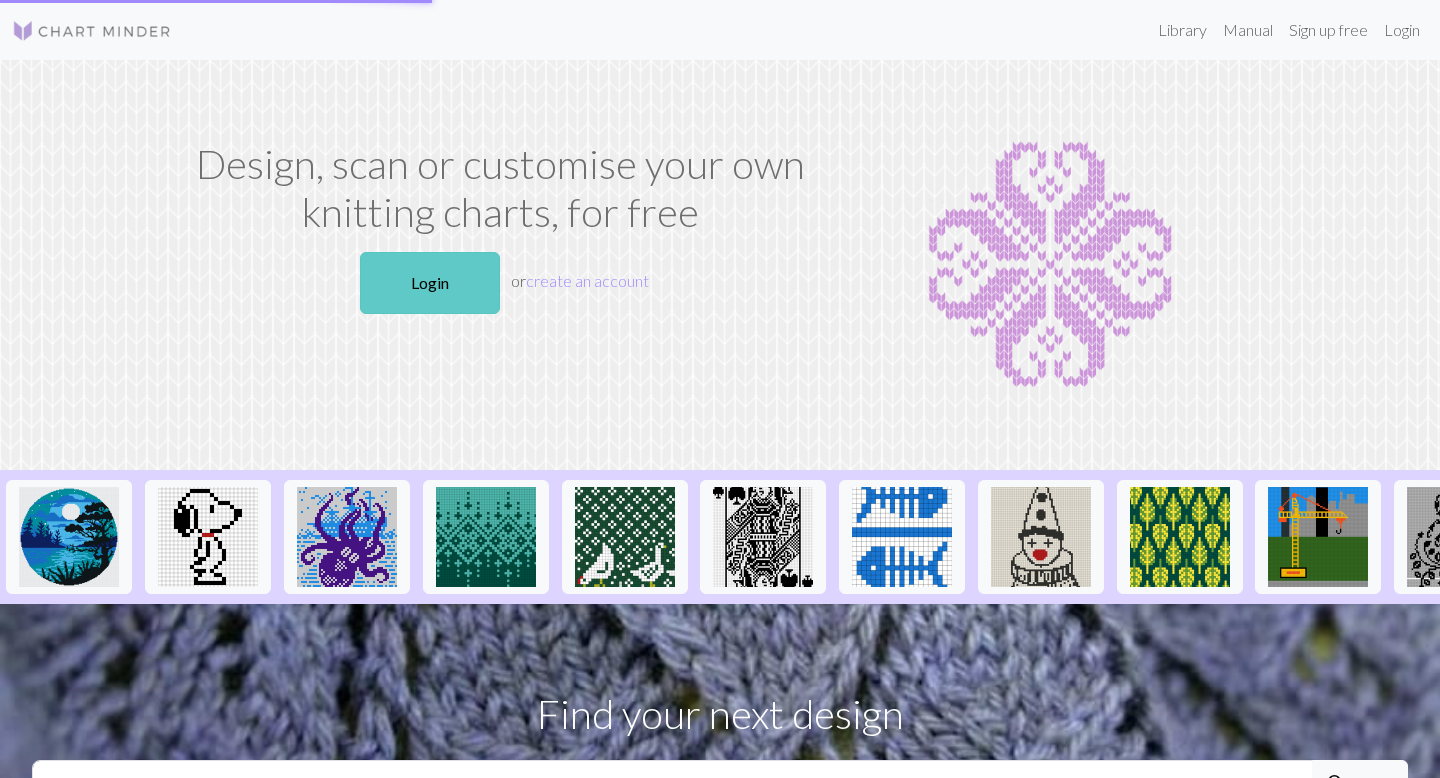 scroll, scrollTop: 0, scrollLeft: 0, axis: both 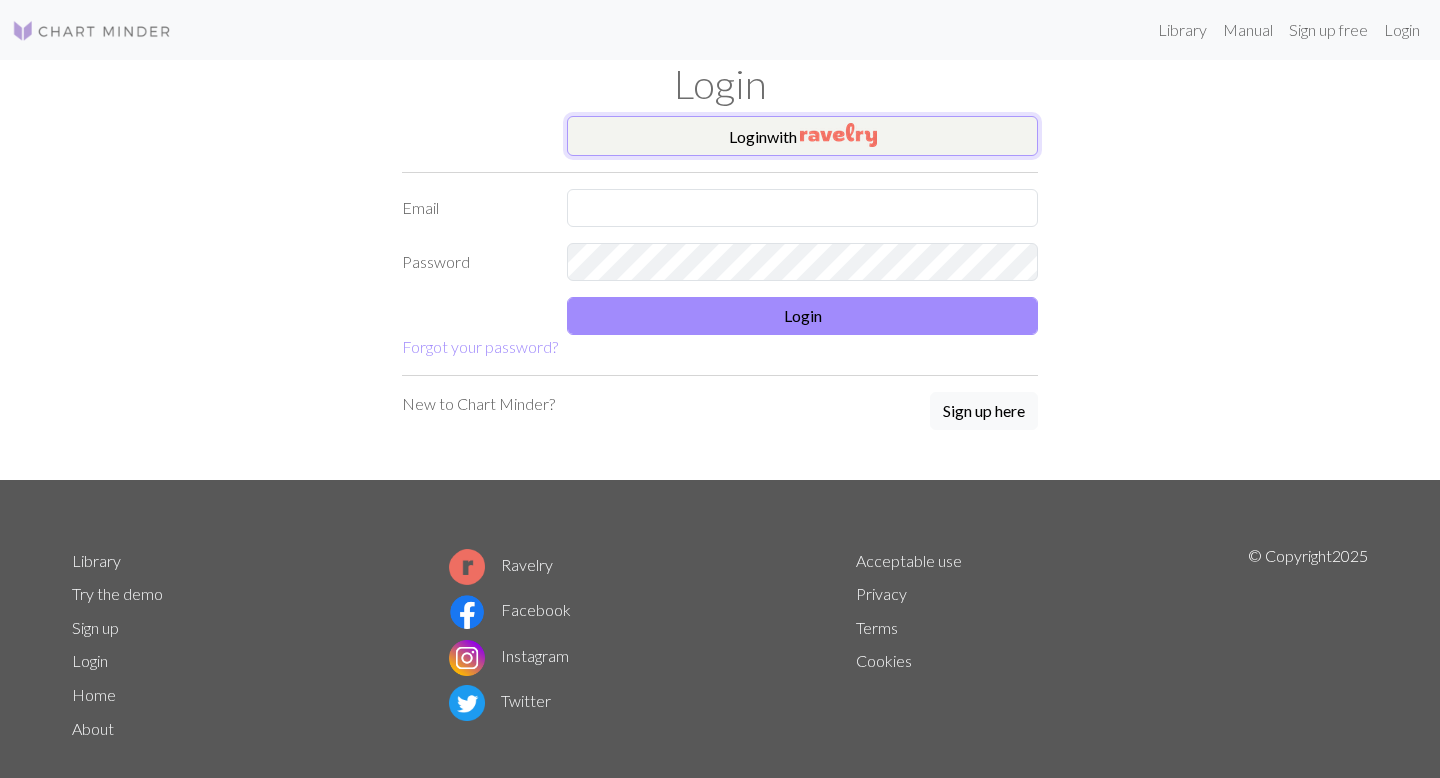 click on "Login  with" at bounding box center (802, 136) 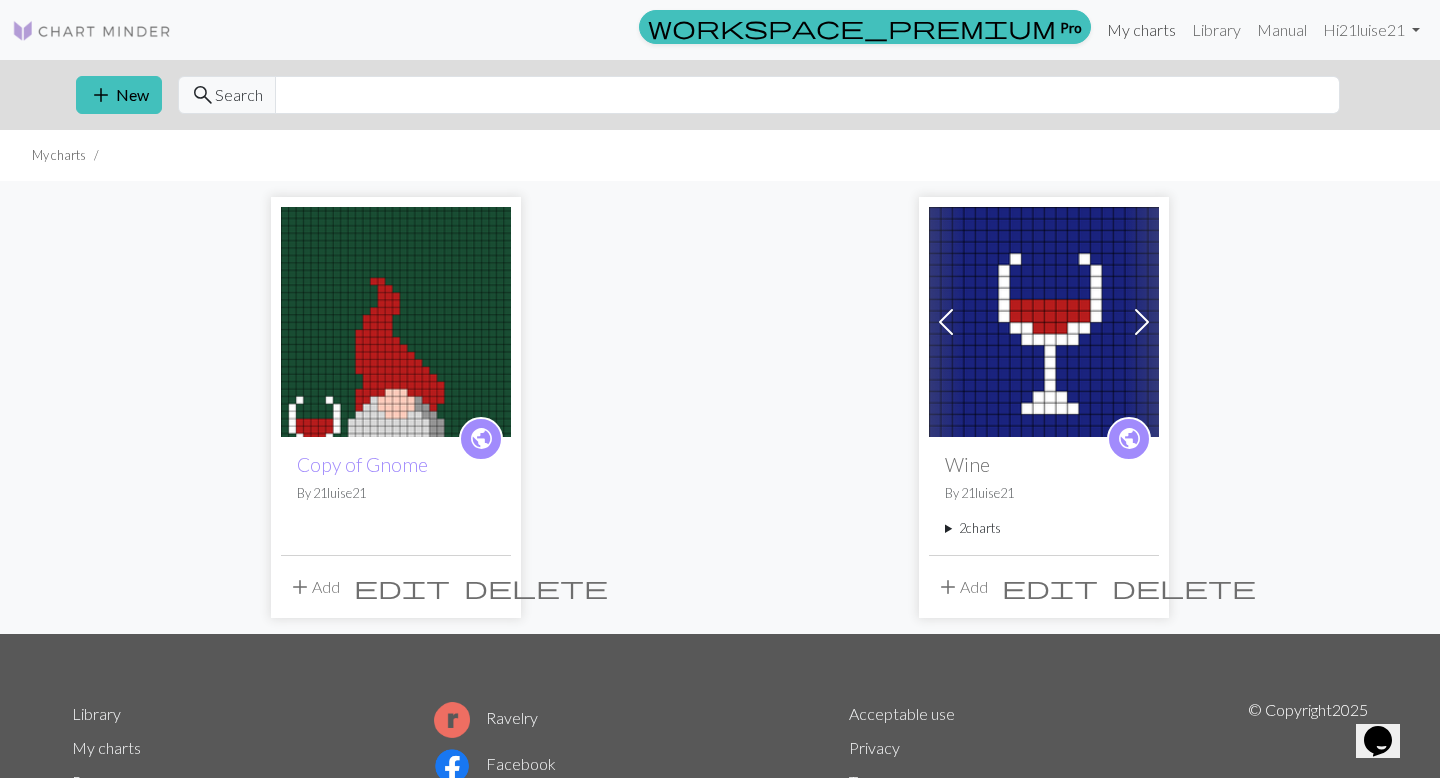 click on "My charts" at bounding box center [1141, 30] 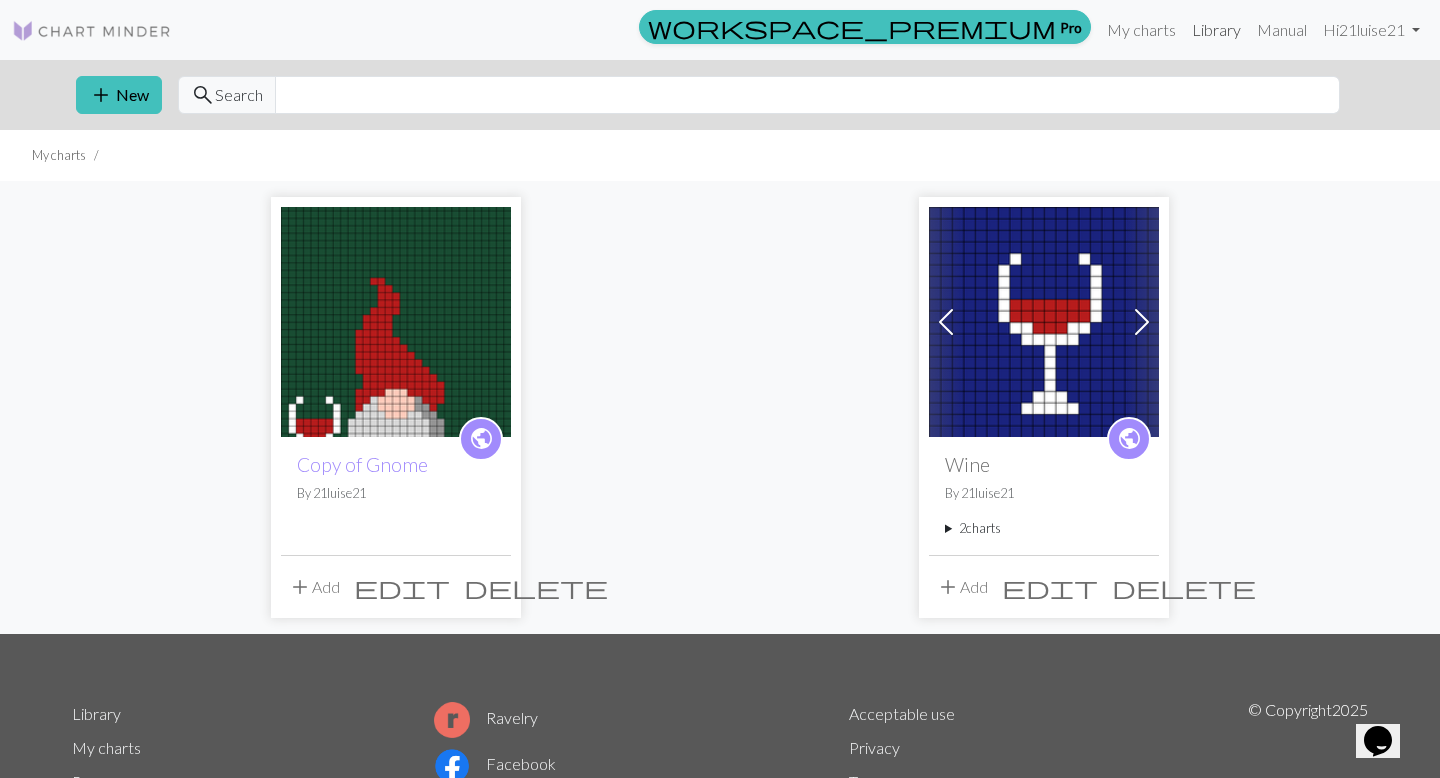click on "Library" at bounding box center [1216, 30] 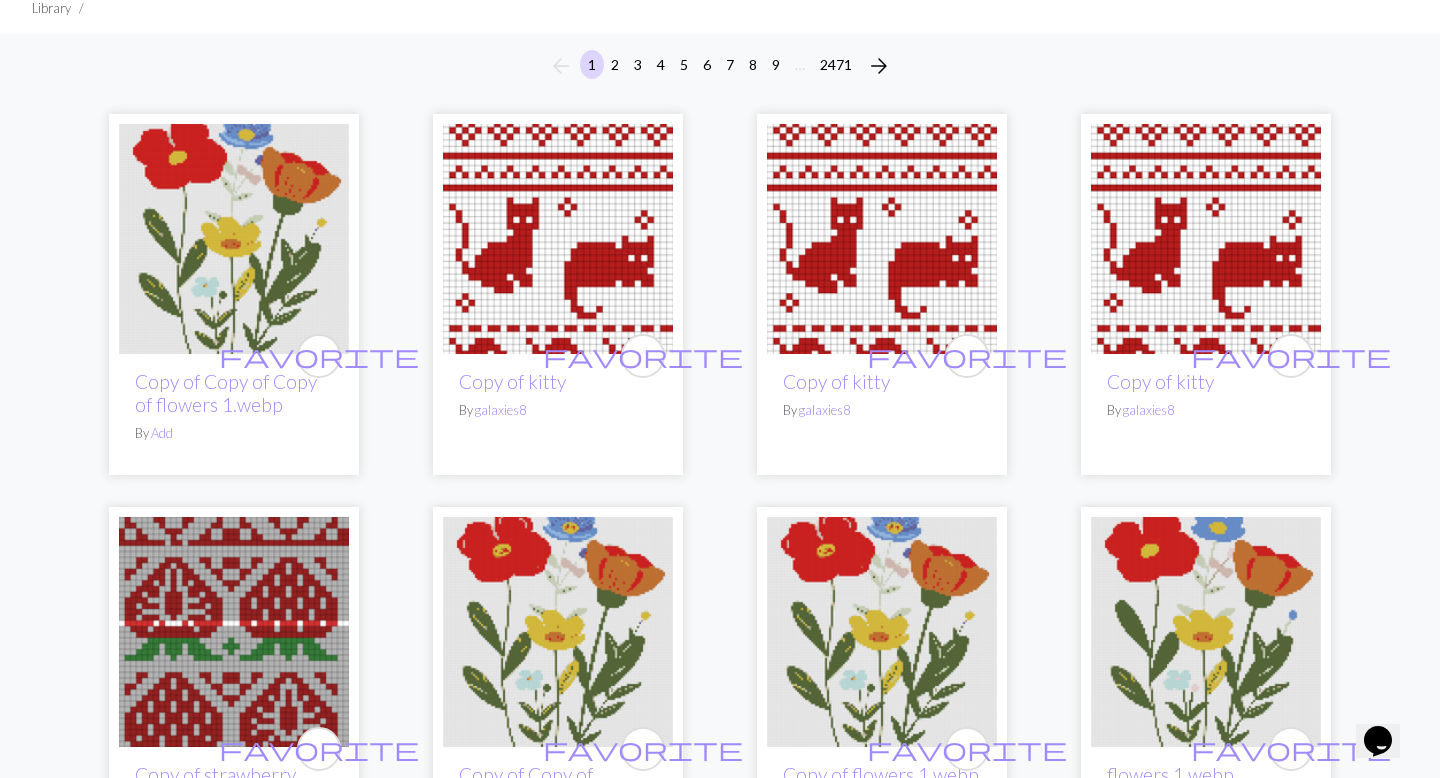 scroll, scrollTop: 0, scrollLeft: 0, axis: both 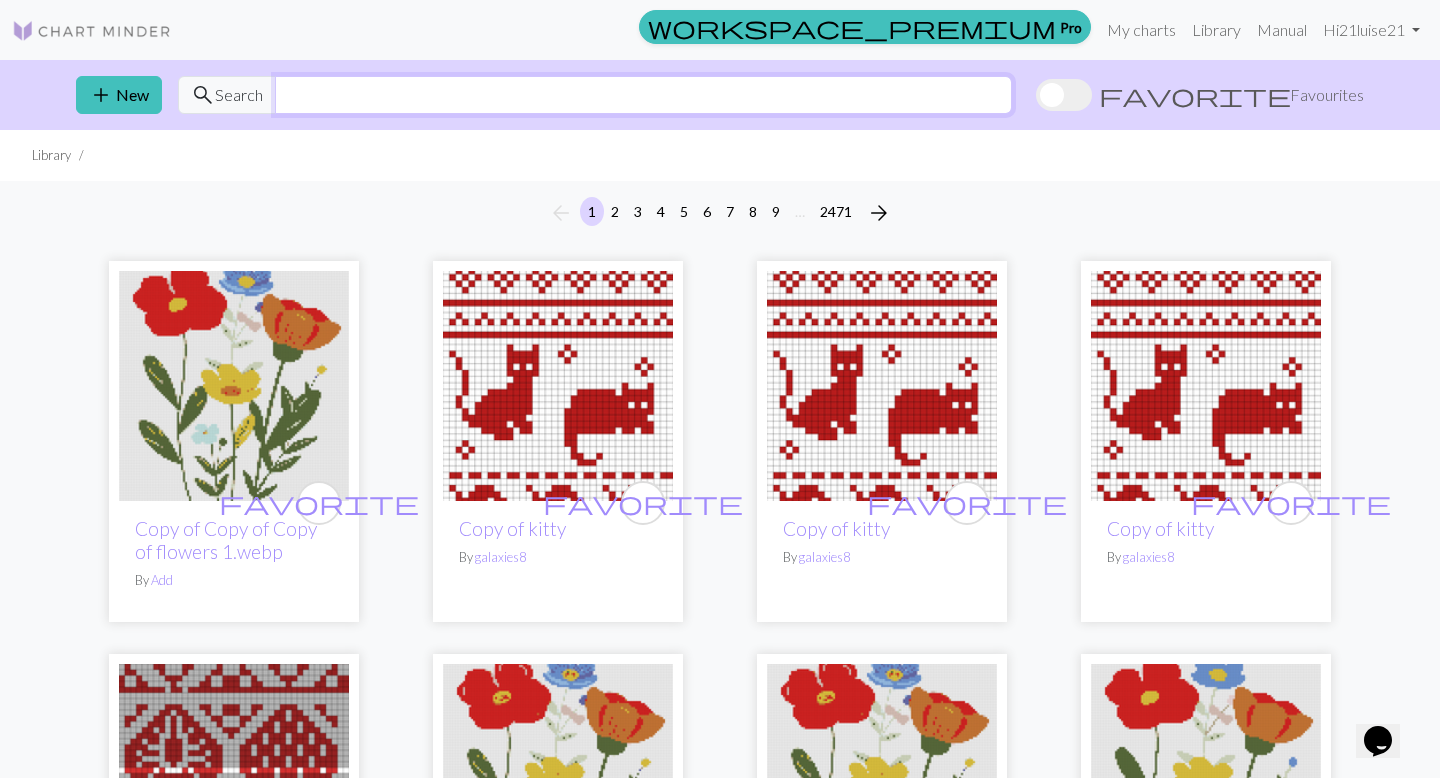 click at bounding box center [643, 95] 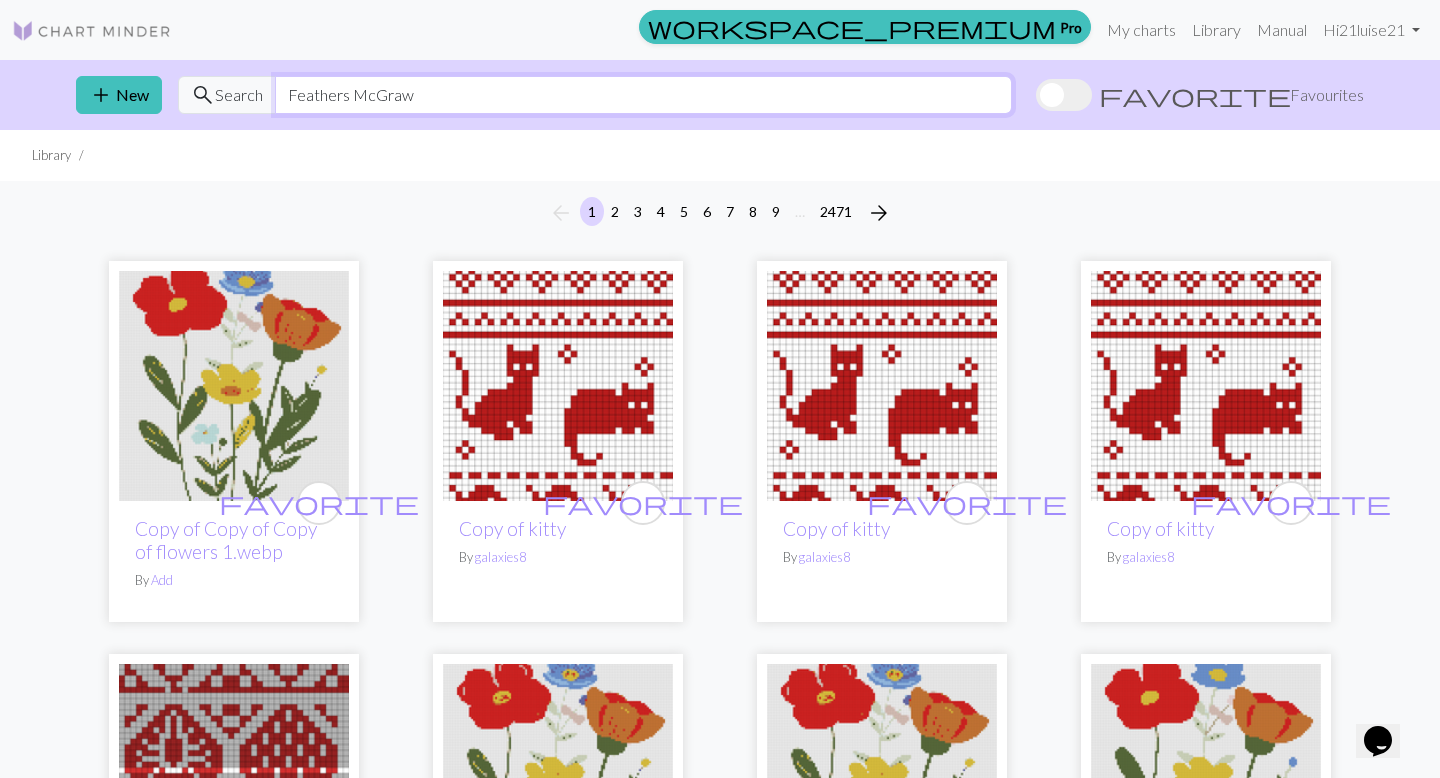 type on "Feathers McGraw" 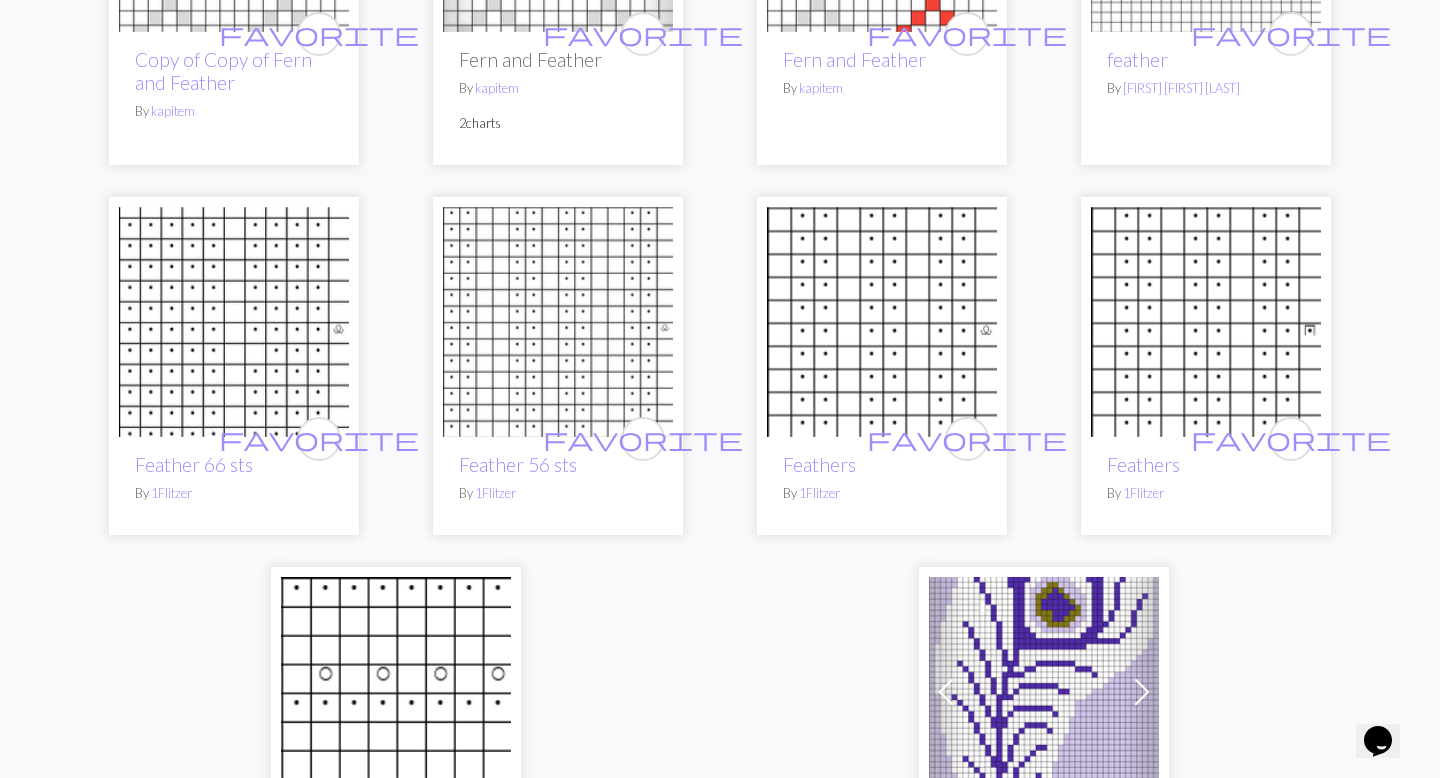 scroll, scrollTop: 4962, scrollLeft: 0, axis: vertical 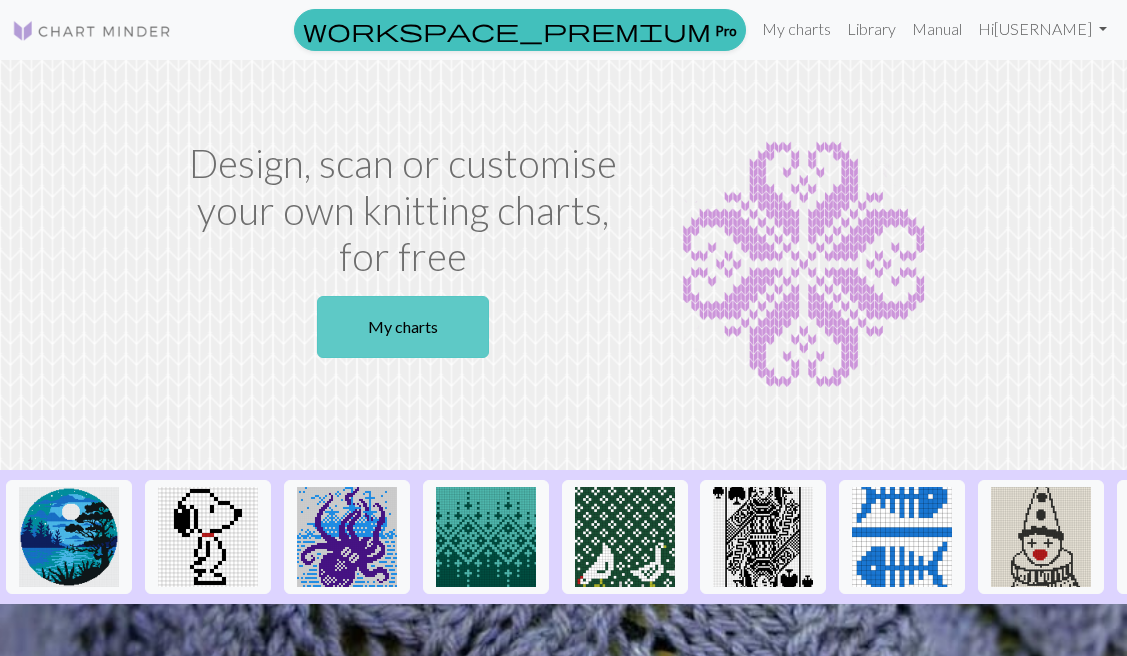 click on "My charts" at bounding box center [403, 327] 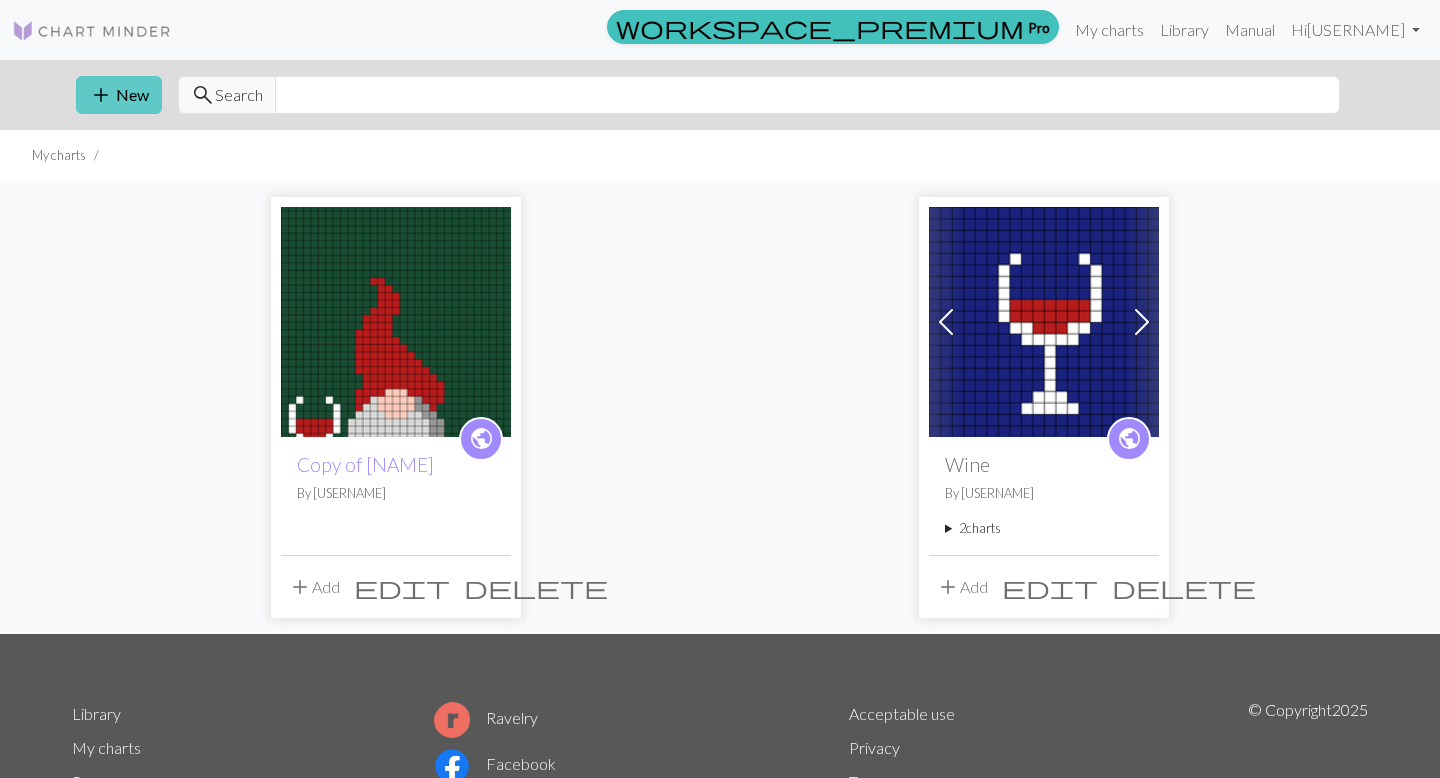 click on "add   New" at bounding box center (119, 95) 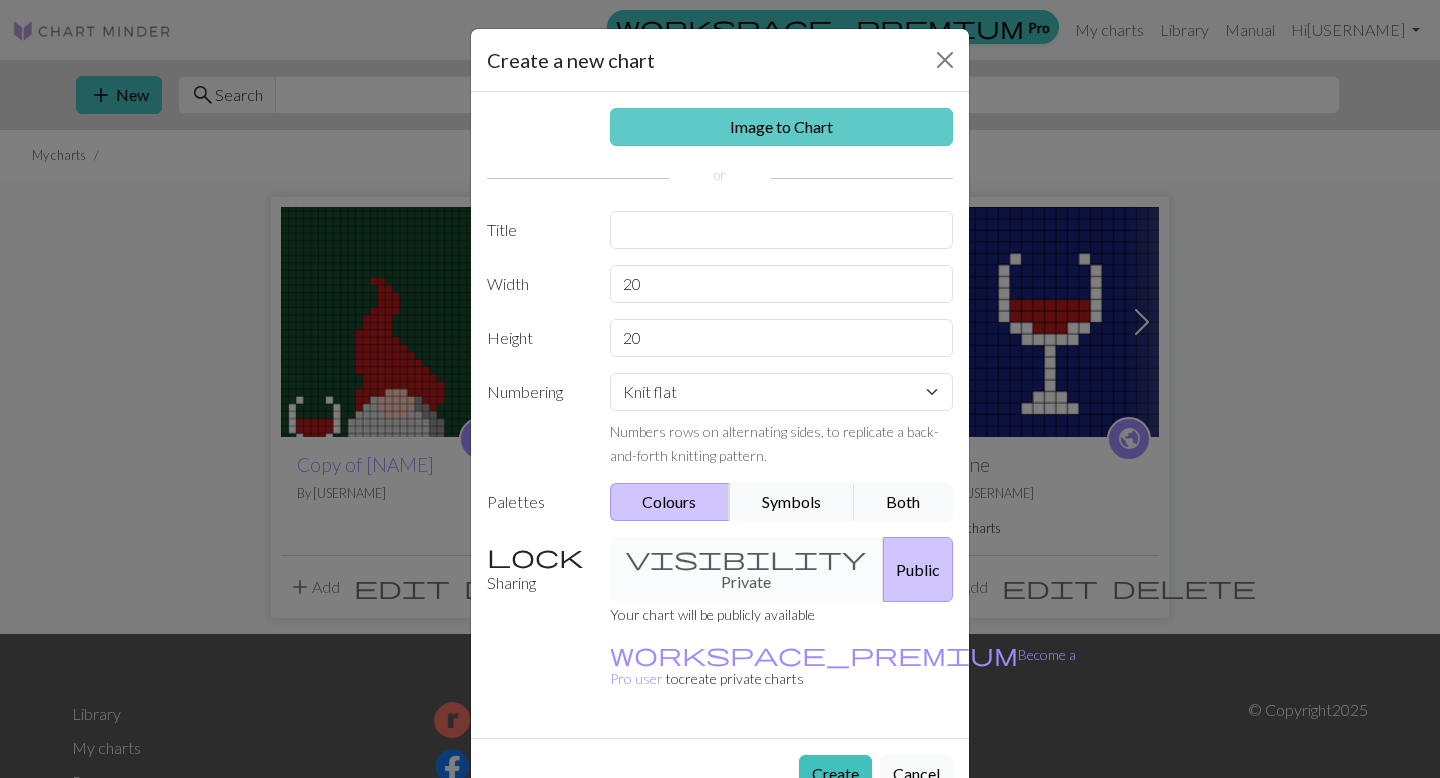 click on "Image to Chart" at bounding box center [782, 127] 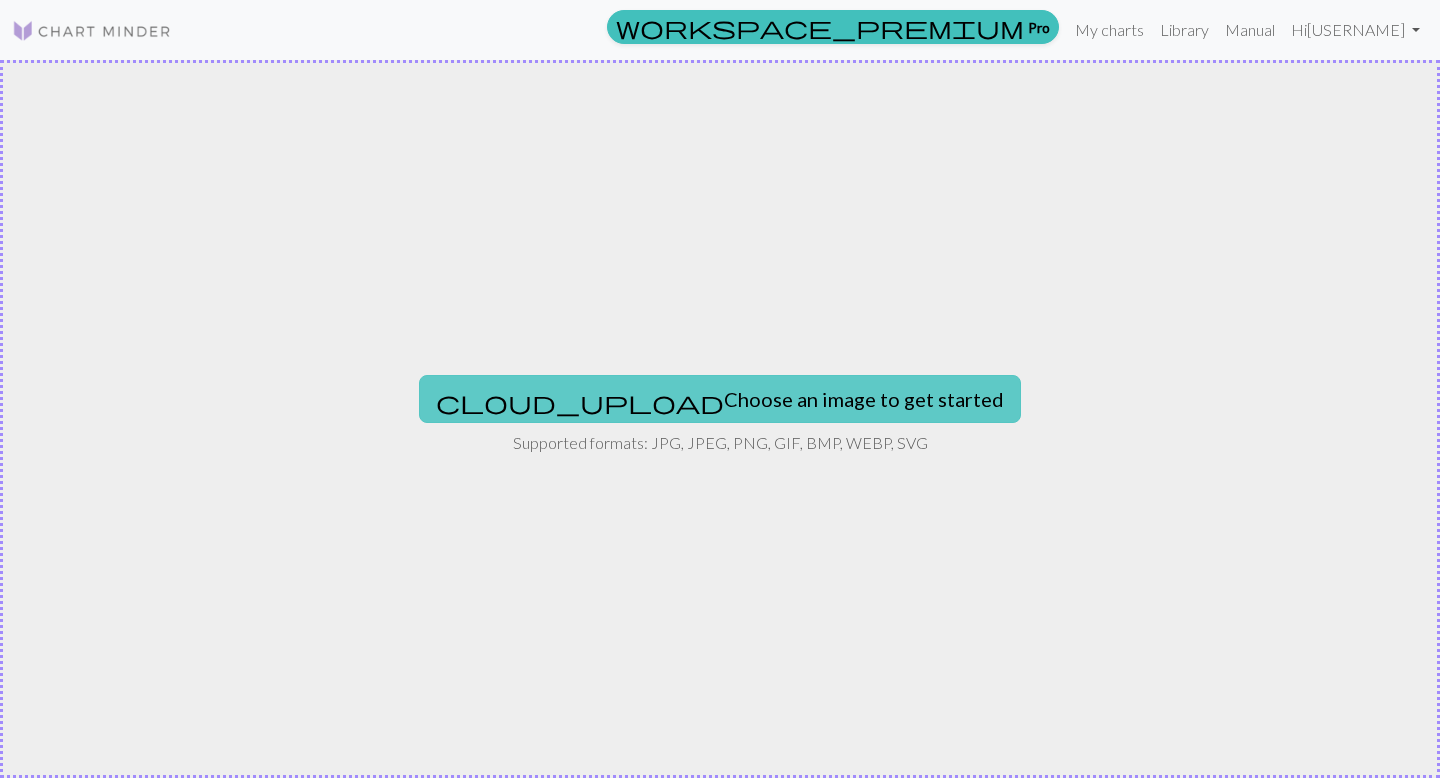 click on "cloud_upload  Choose an image to get started" at bounding box center [720, 399] 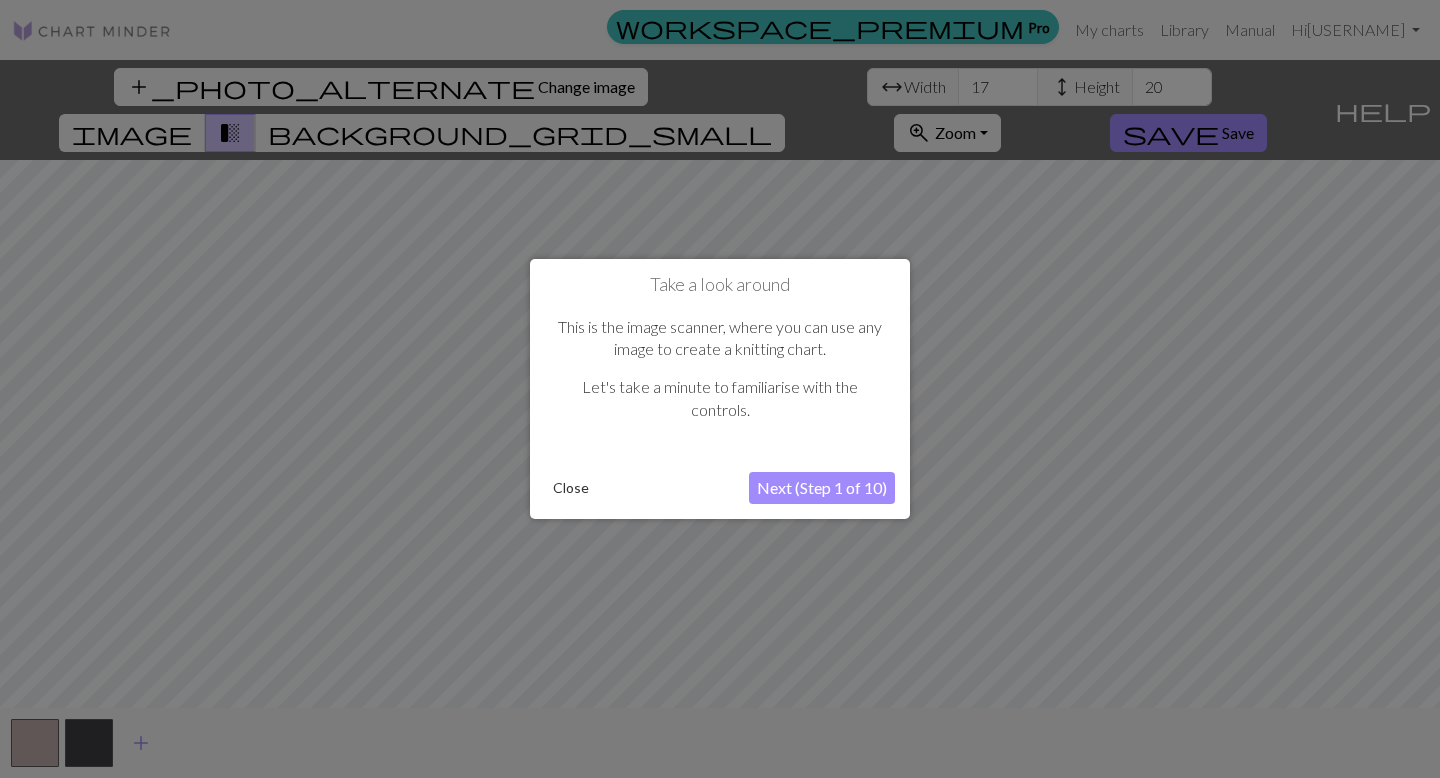 click on "Close" at bounding box center [571, 488] 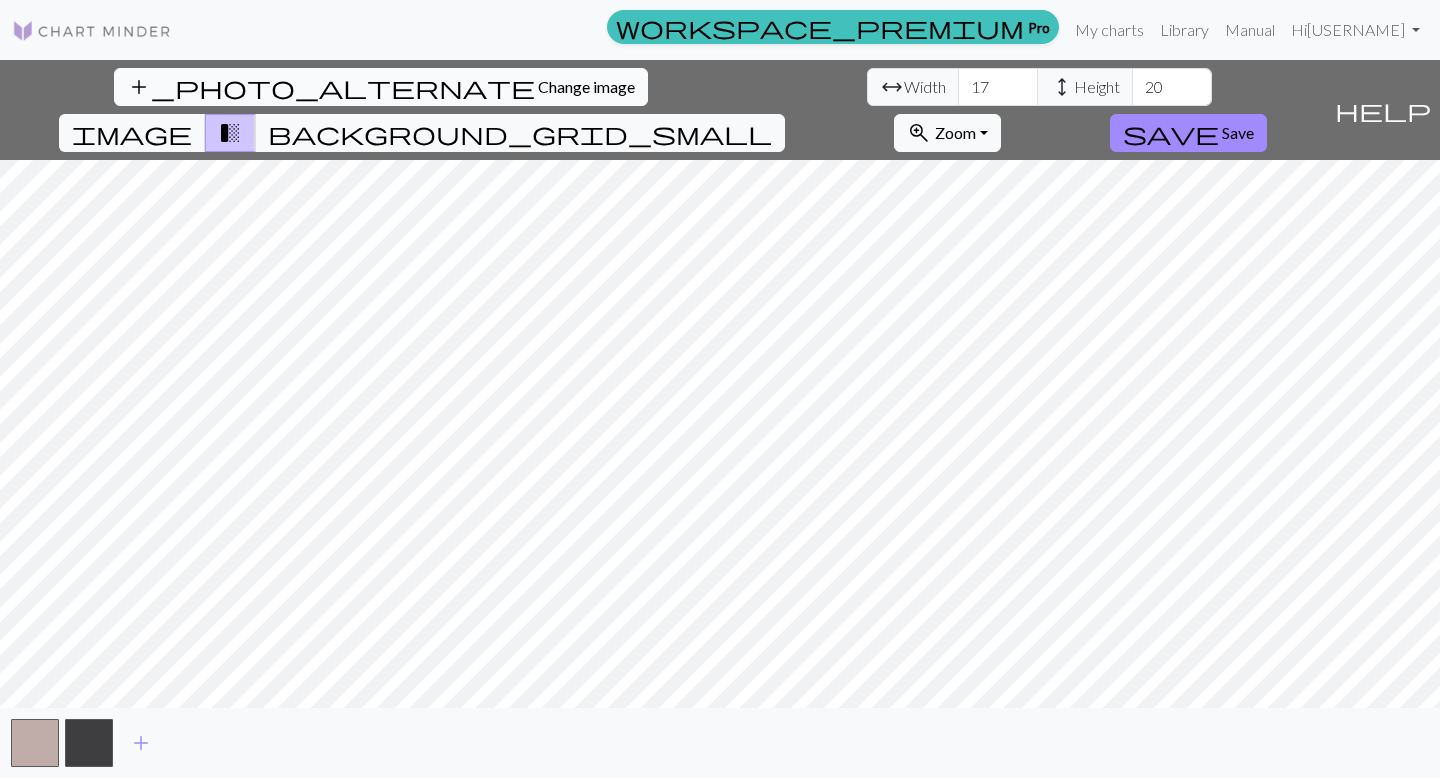 click on "Change image" at bounding box center (586, 86) 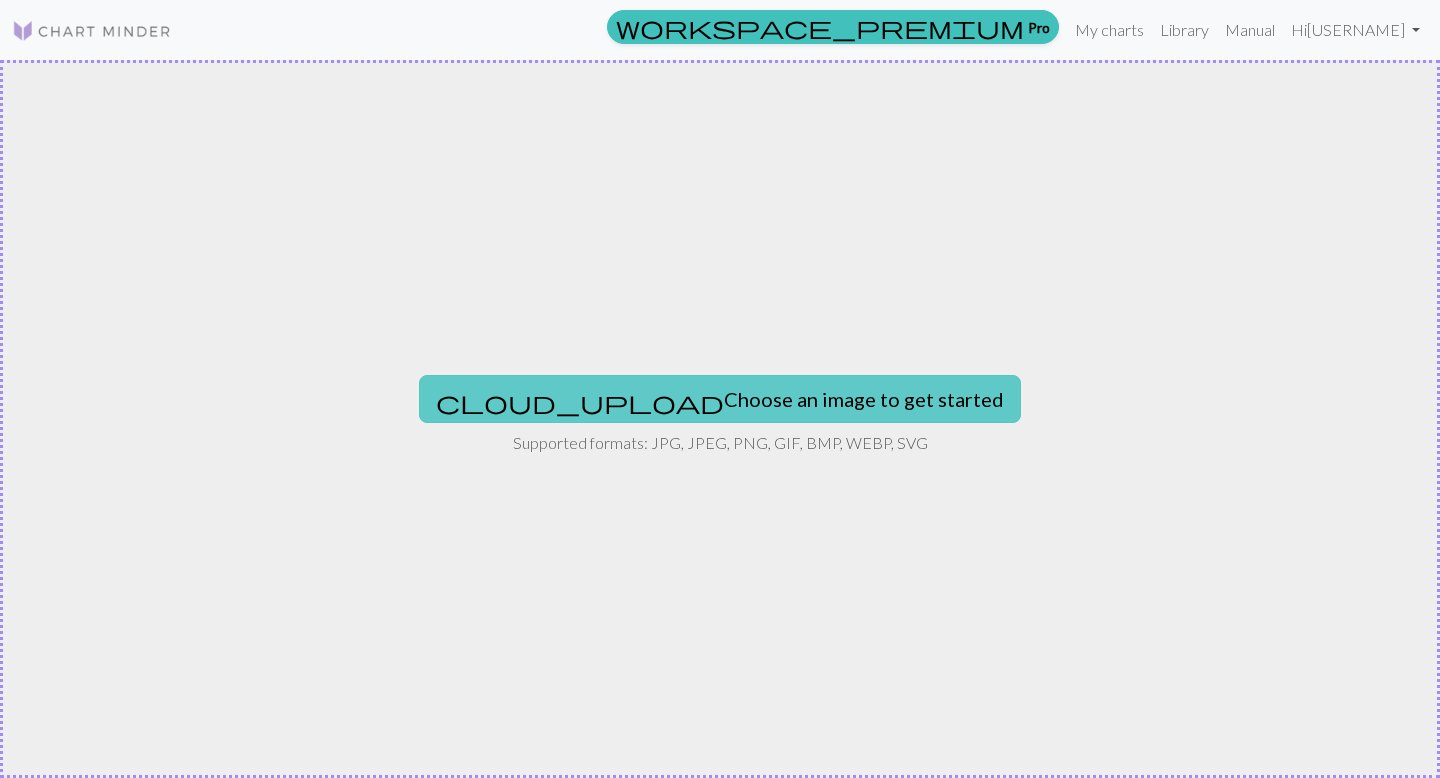 click on "cloud_upload  Choose an image to get started" at bounding box center [720, 399] 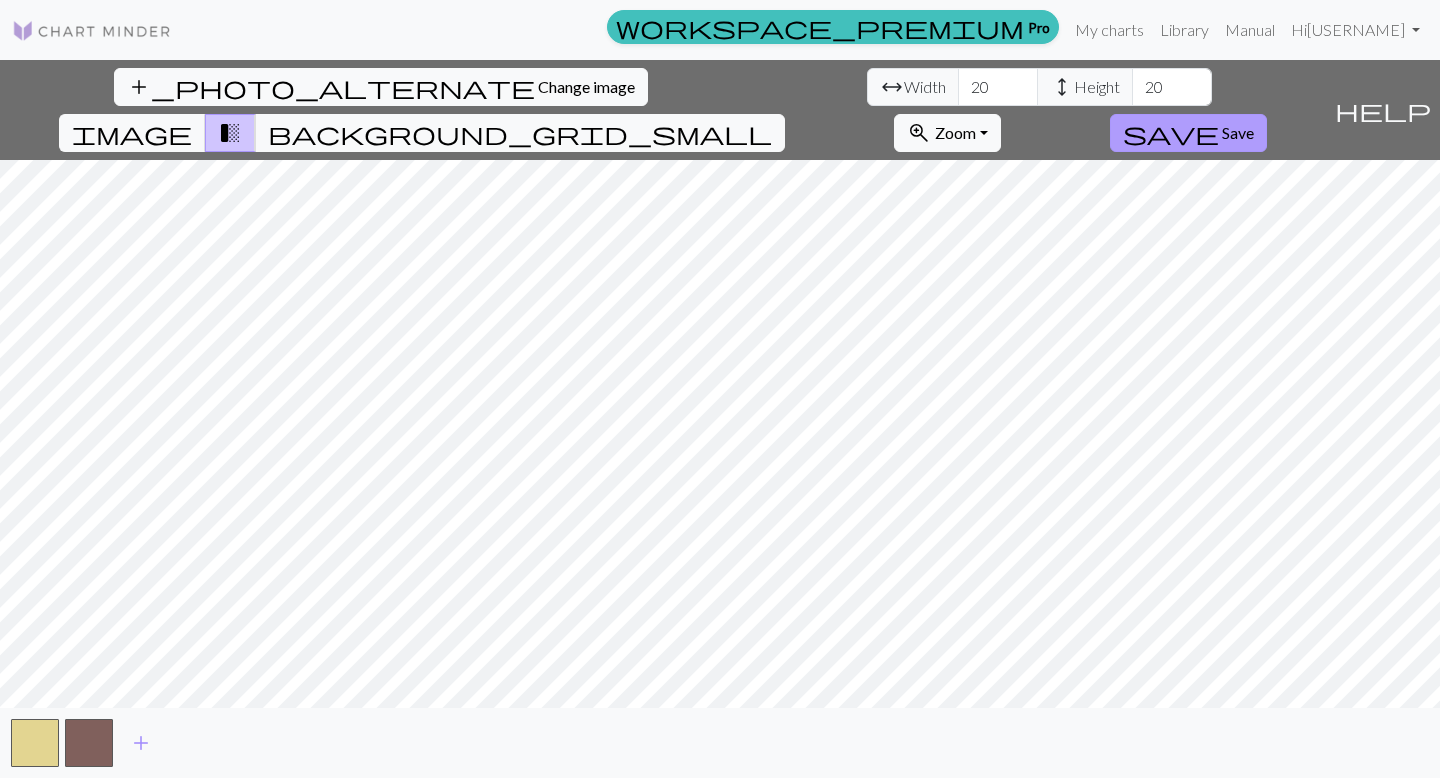 click on "save" at bounding box center (1171, 133) 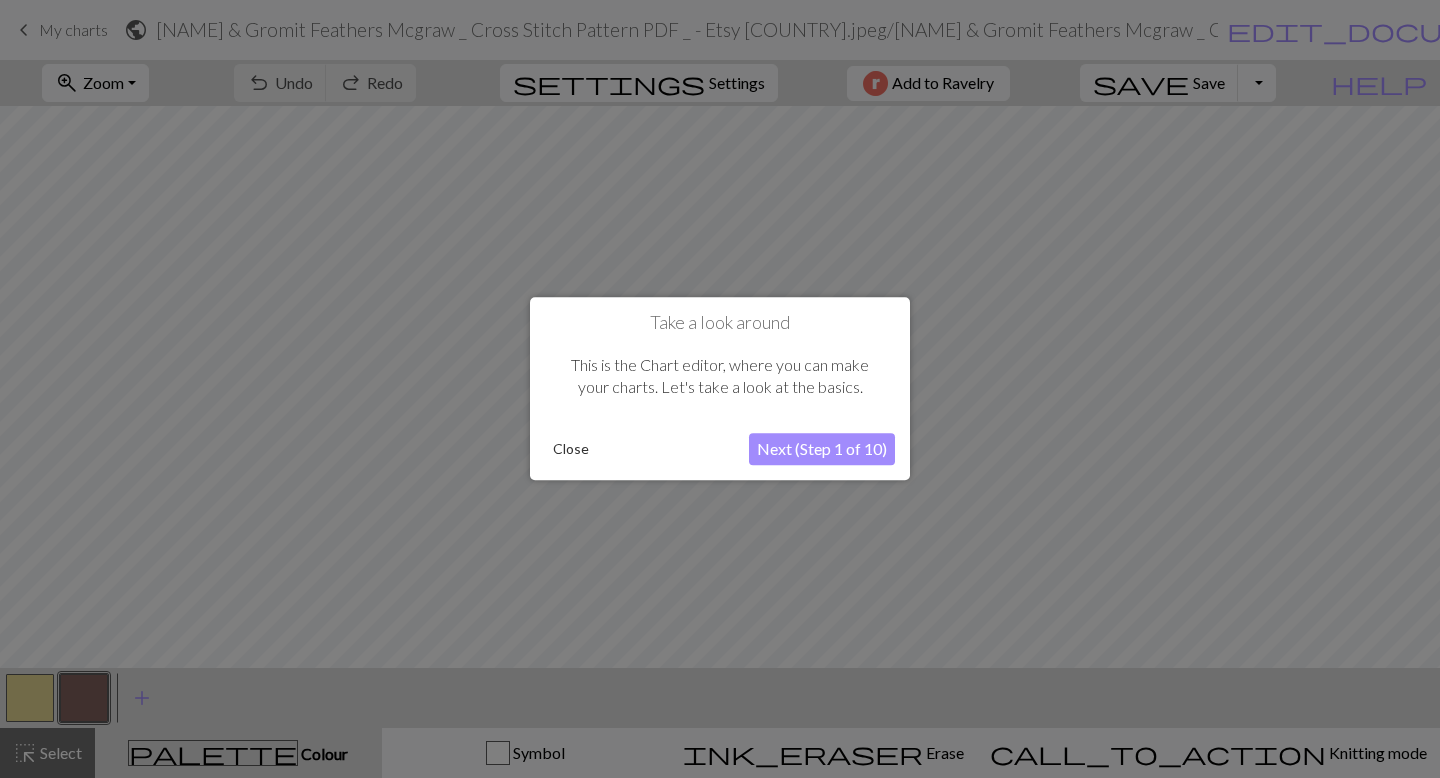 click on "Next (Step 1 of 10)" at bounding box center (822, 450) 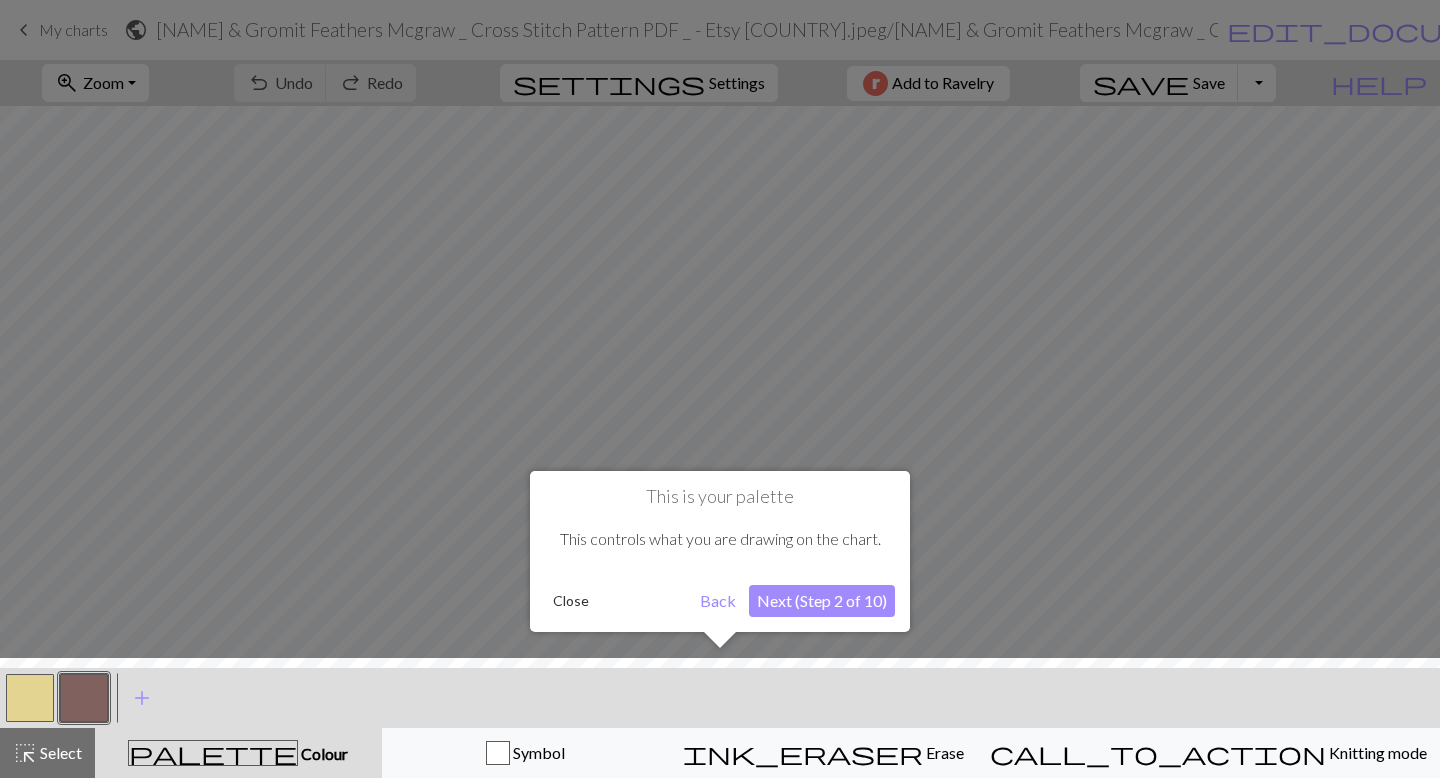 click on "Next (Step 2 of 10)" at bounding box center [822, 601] 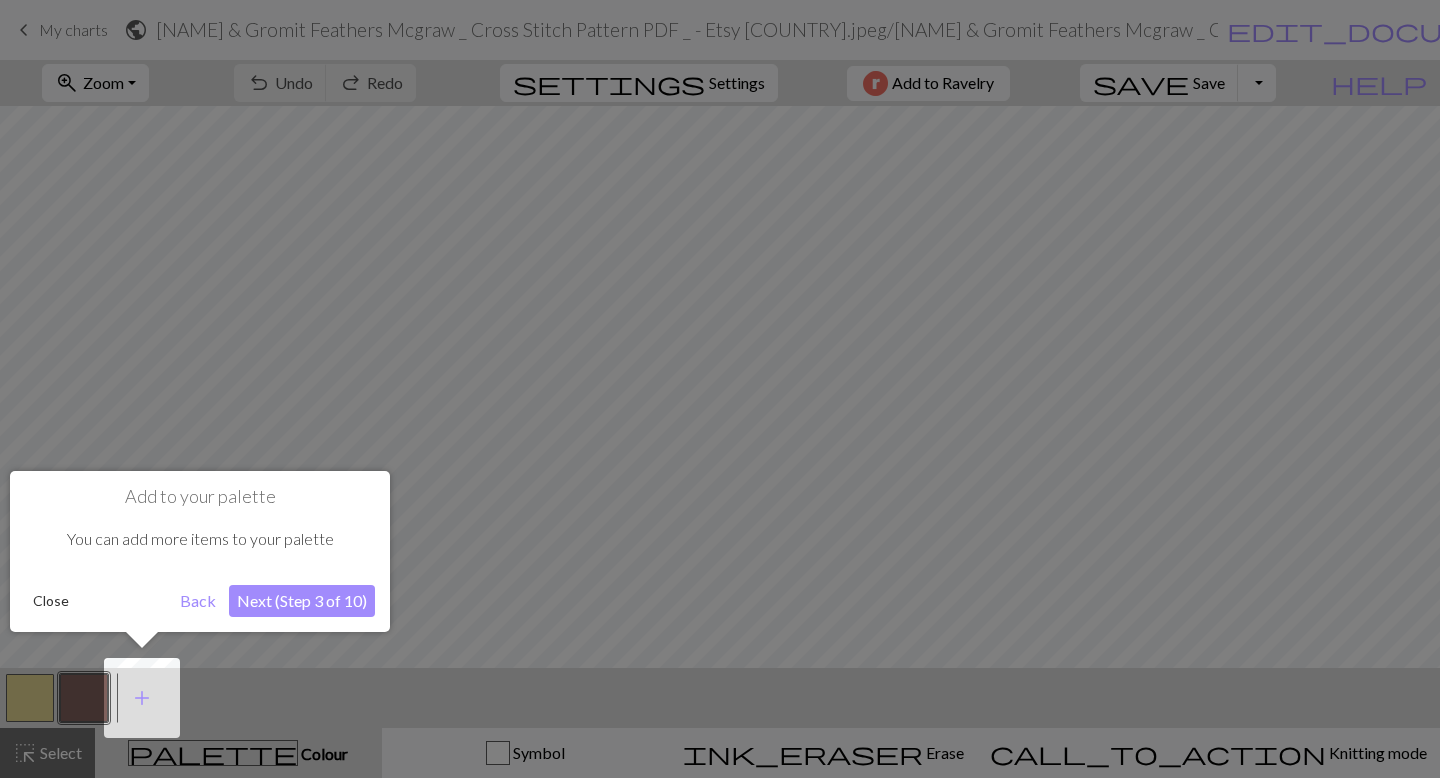 click on "Next (Step 3 of 10)" at bounding box center (302, 601) 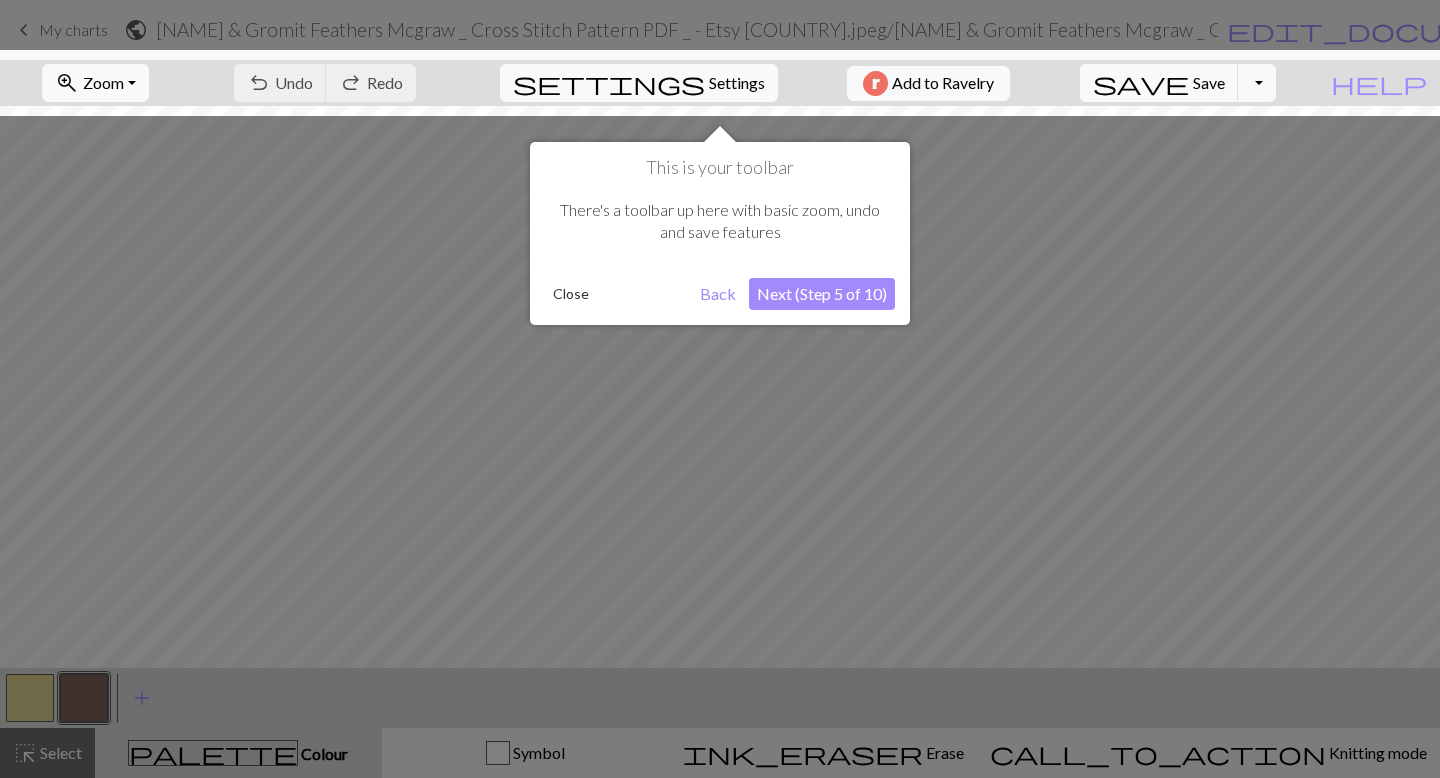 click on "Next (Step 5 of 10)" at bounding box center [822, 294] 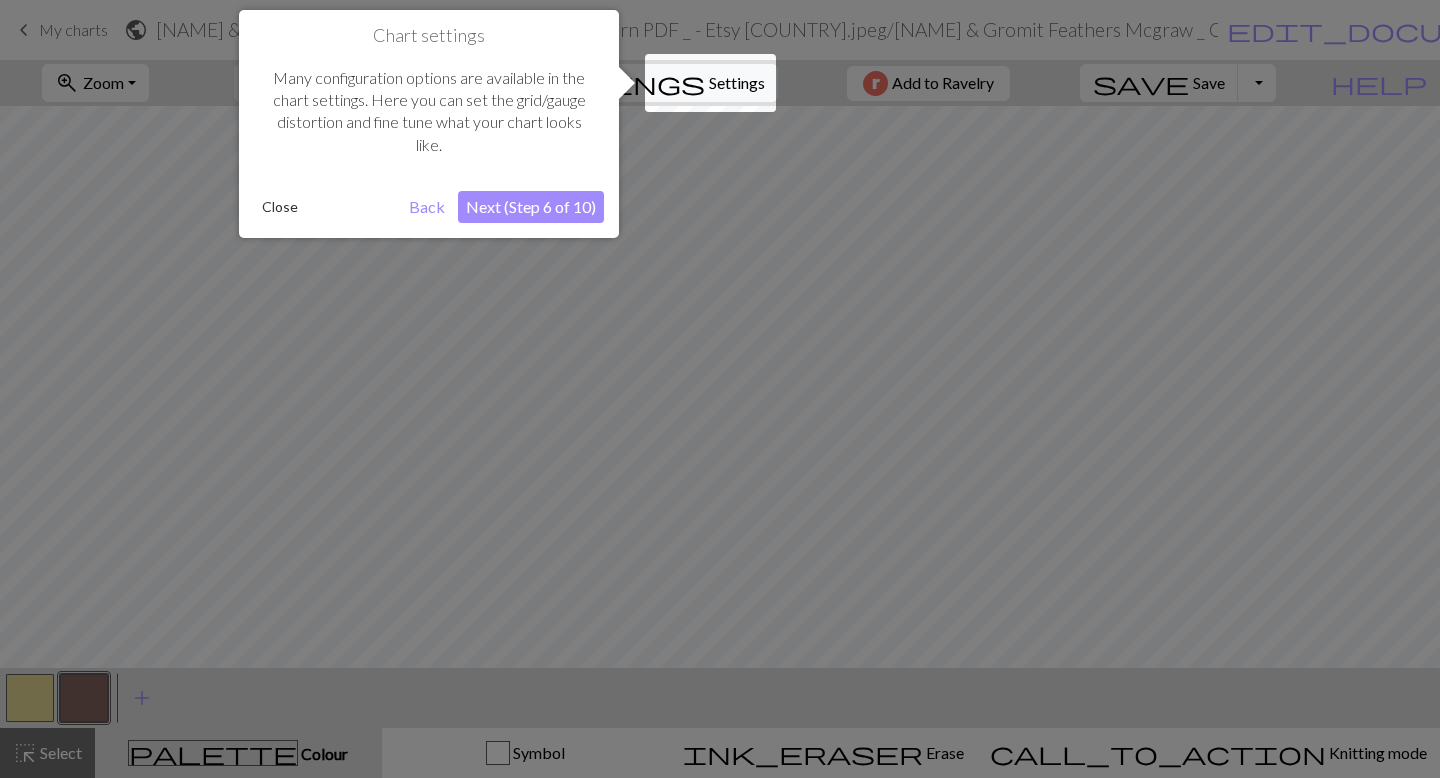 click on "Next (Step 6 of 10)" at bounding box center (531, 207) 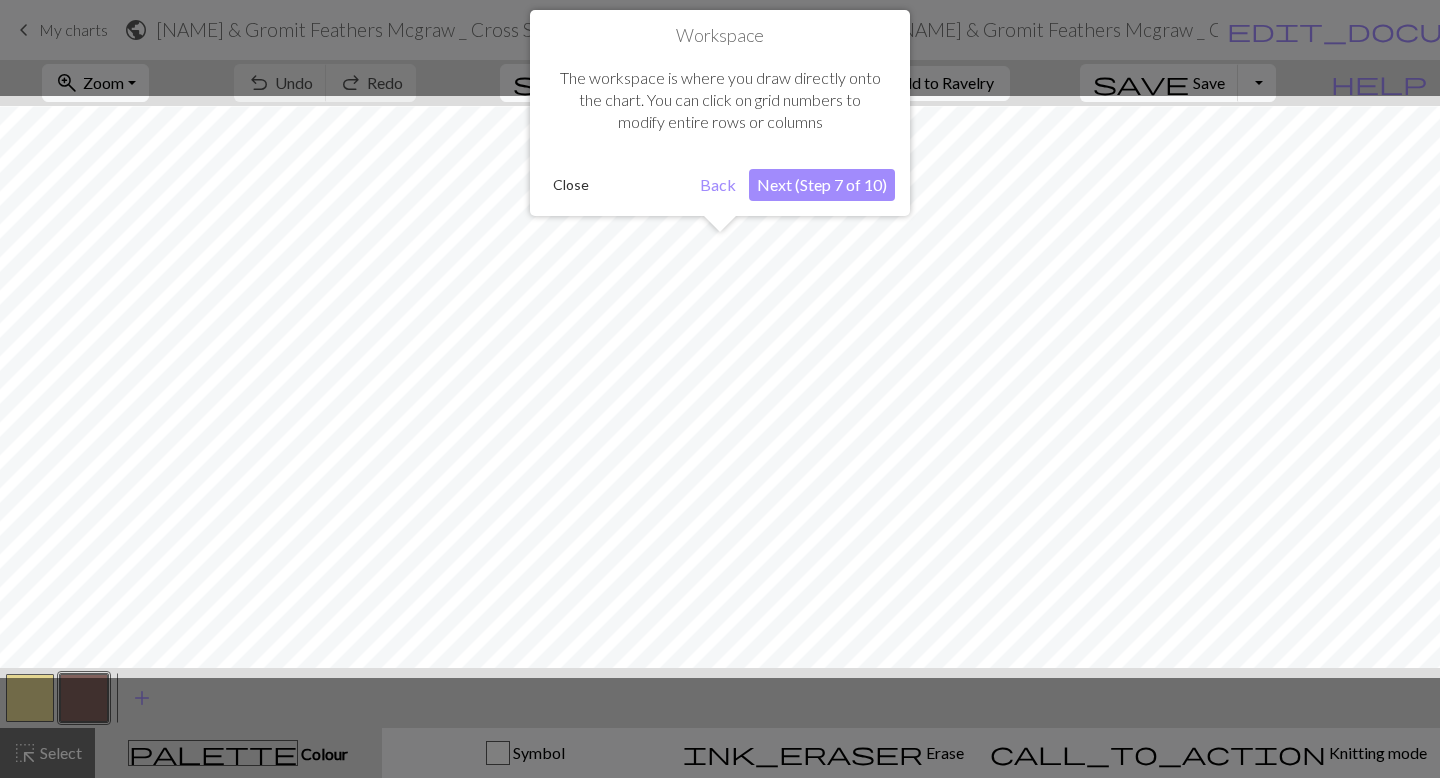 scroll, scrollTop: 50, scrollLeft: 0, axis: vertical 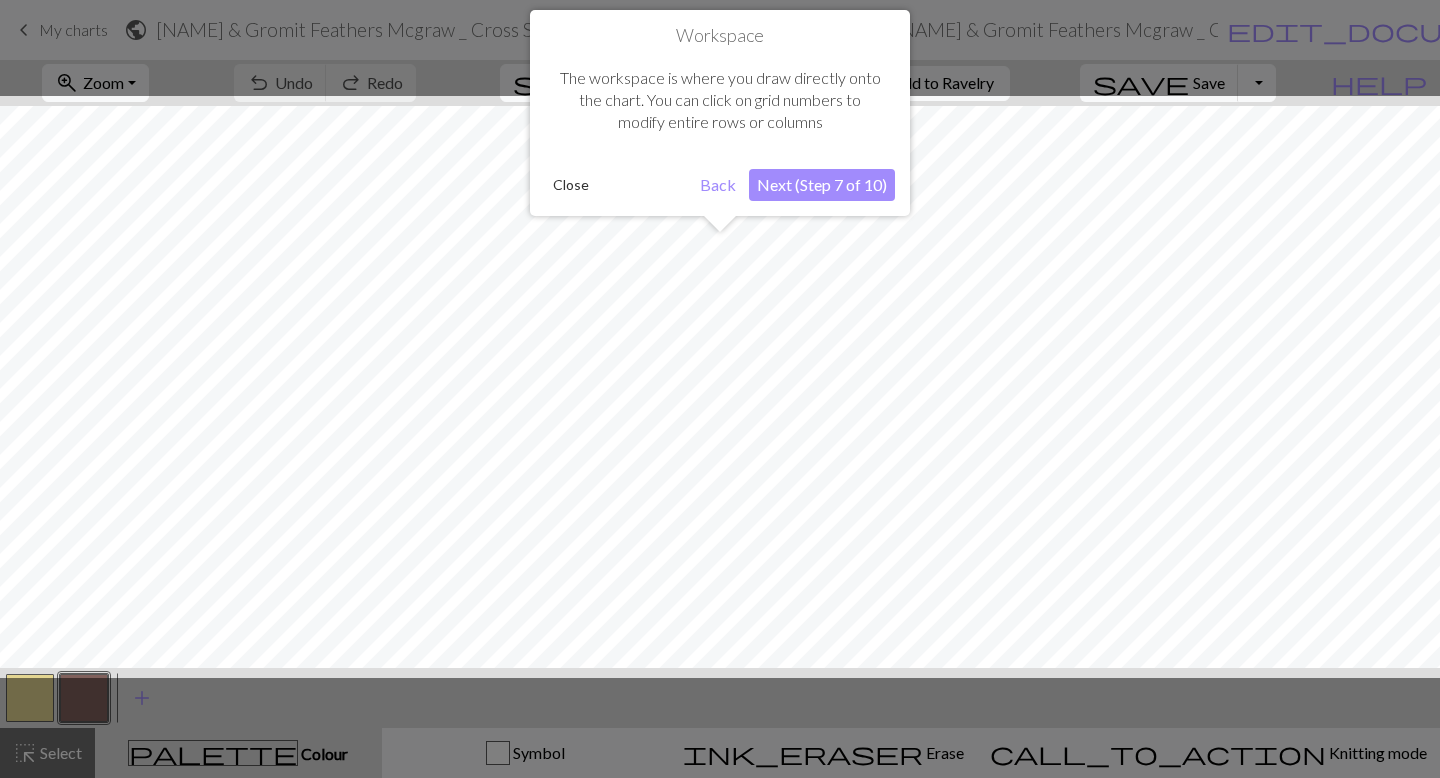 click on "Next (Step 7 of 10)" at bounding box center [822, 185] 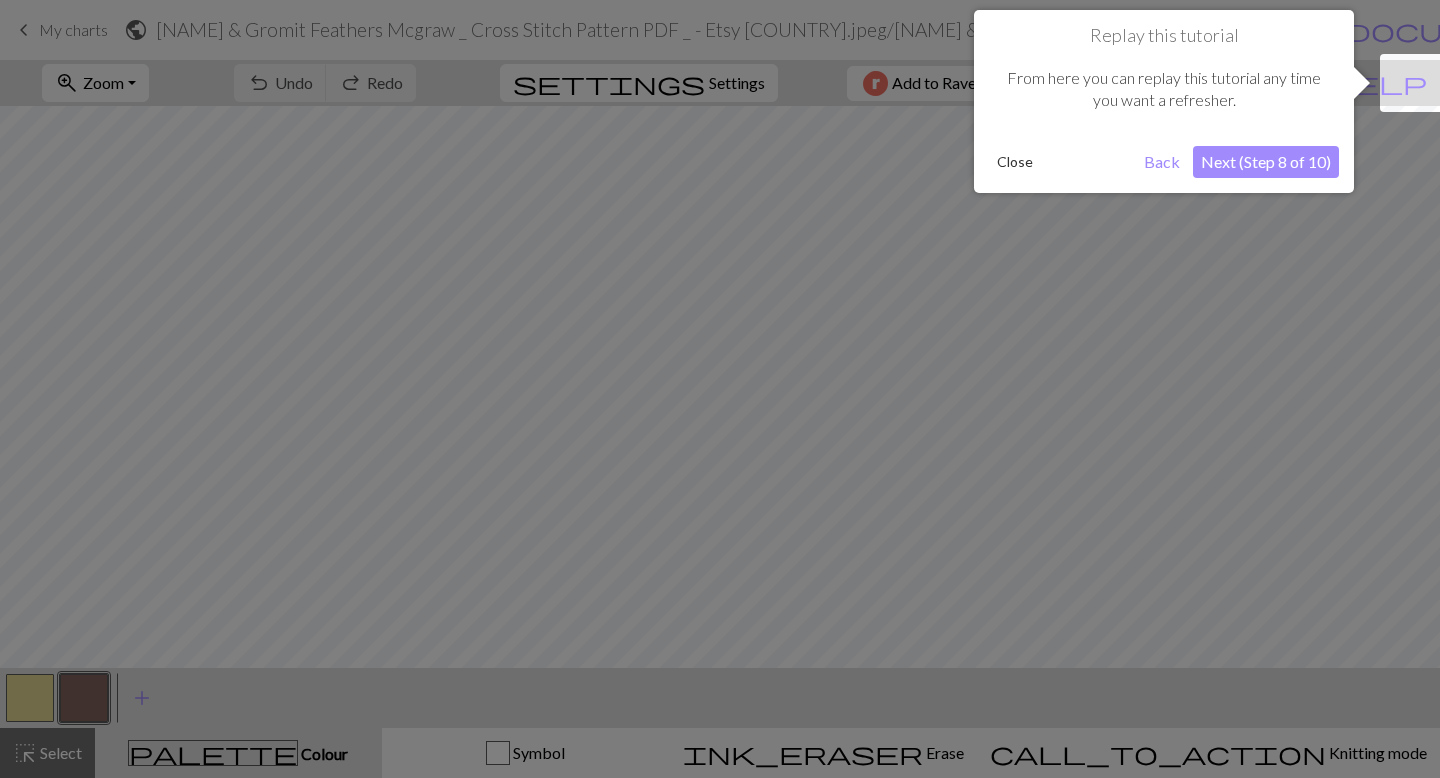 click on "Next (Step 8 of 10)" at bounding box center (1266, 162) 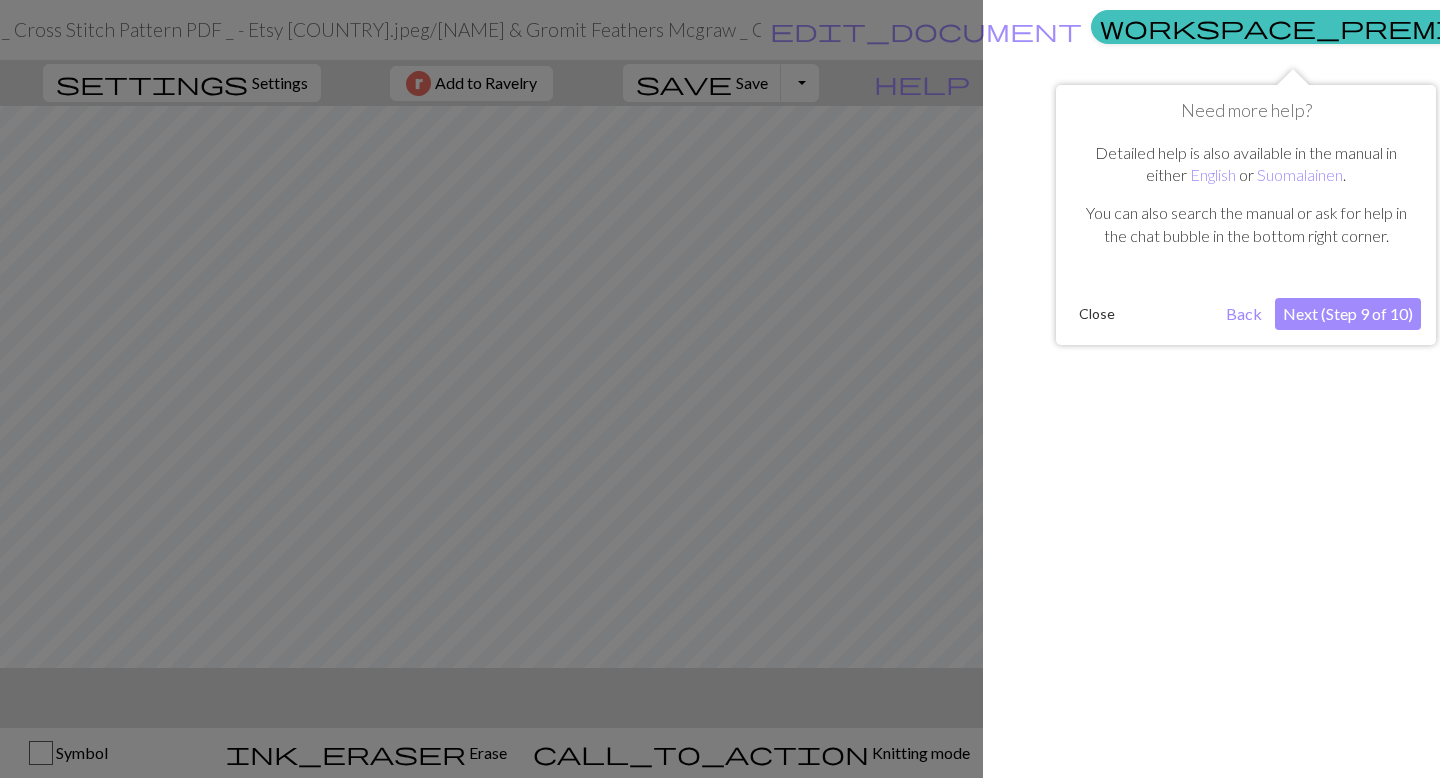 scroll, scrollTop: 0, scrollLeft: 463, axis: horizontal 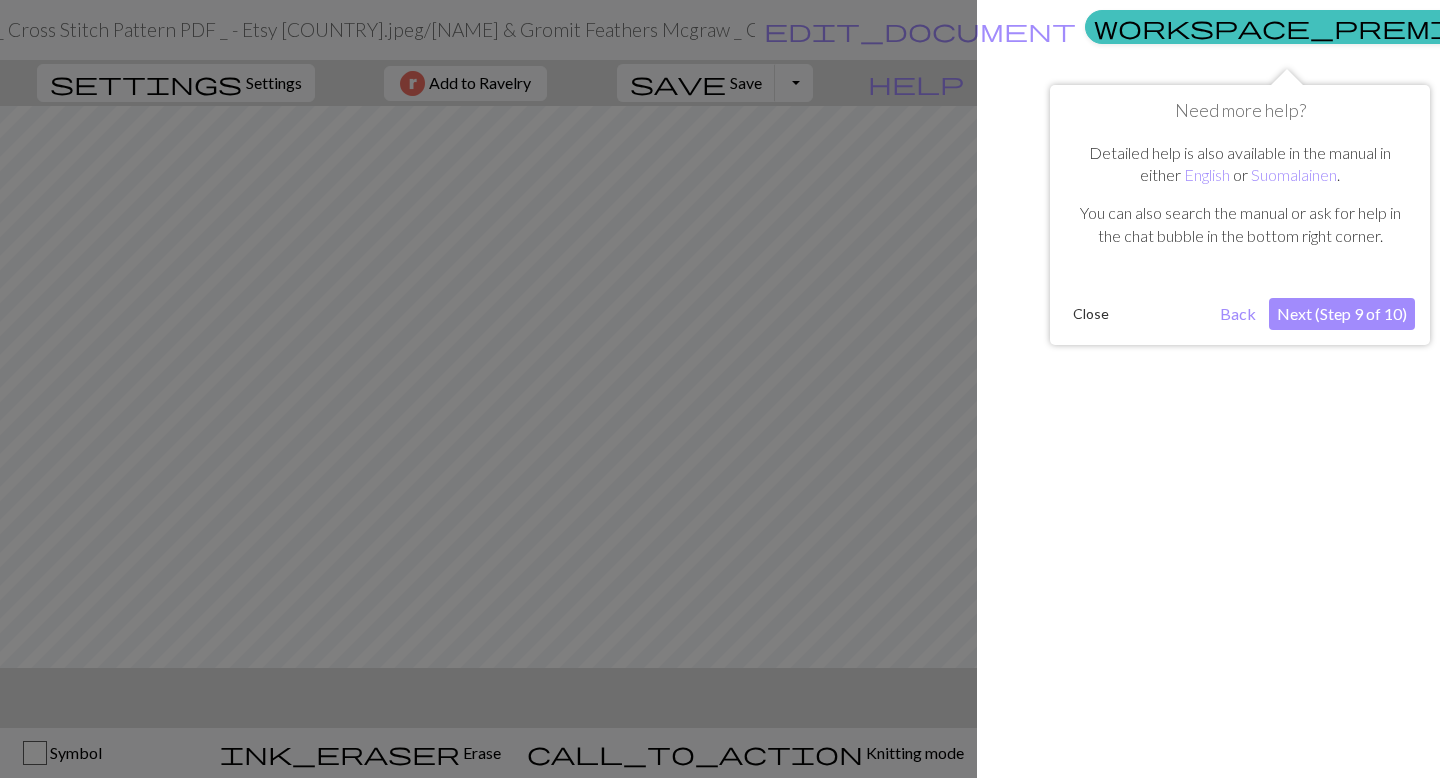 click on "Close" at bounding box center [1091, 314] 